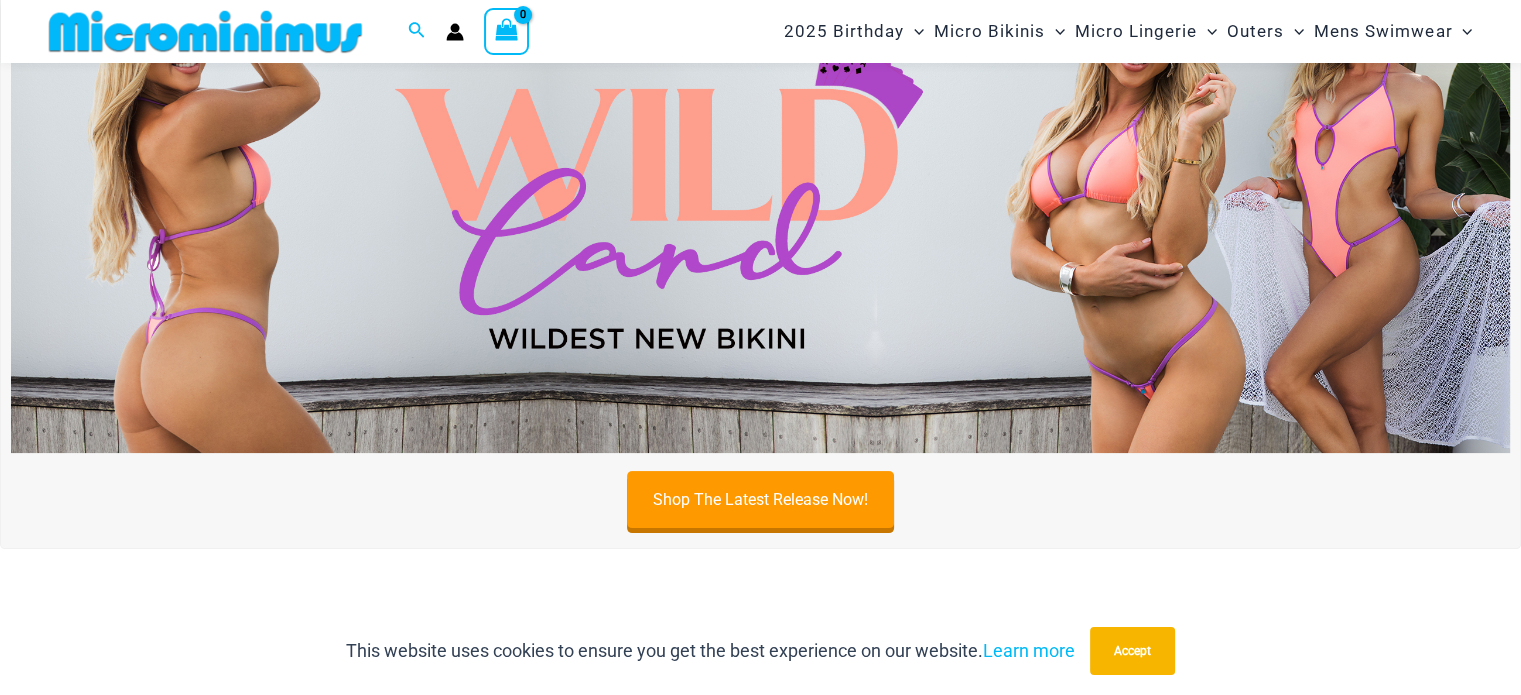 scroll, scrollTop: 406, scrollLeft: 0, axis: vertical 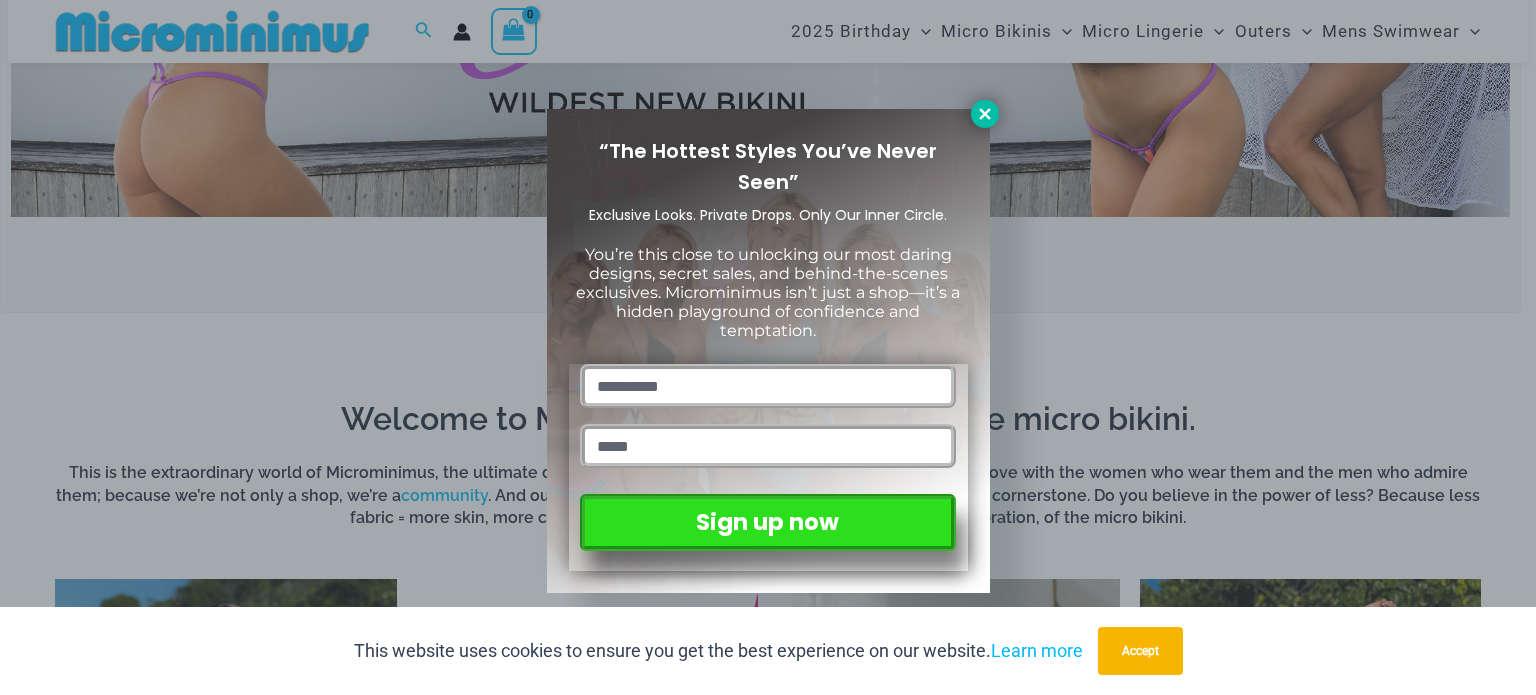 click at bounding box center [985, 114] 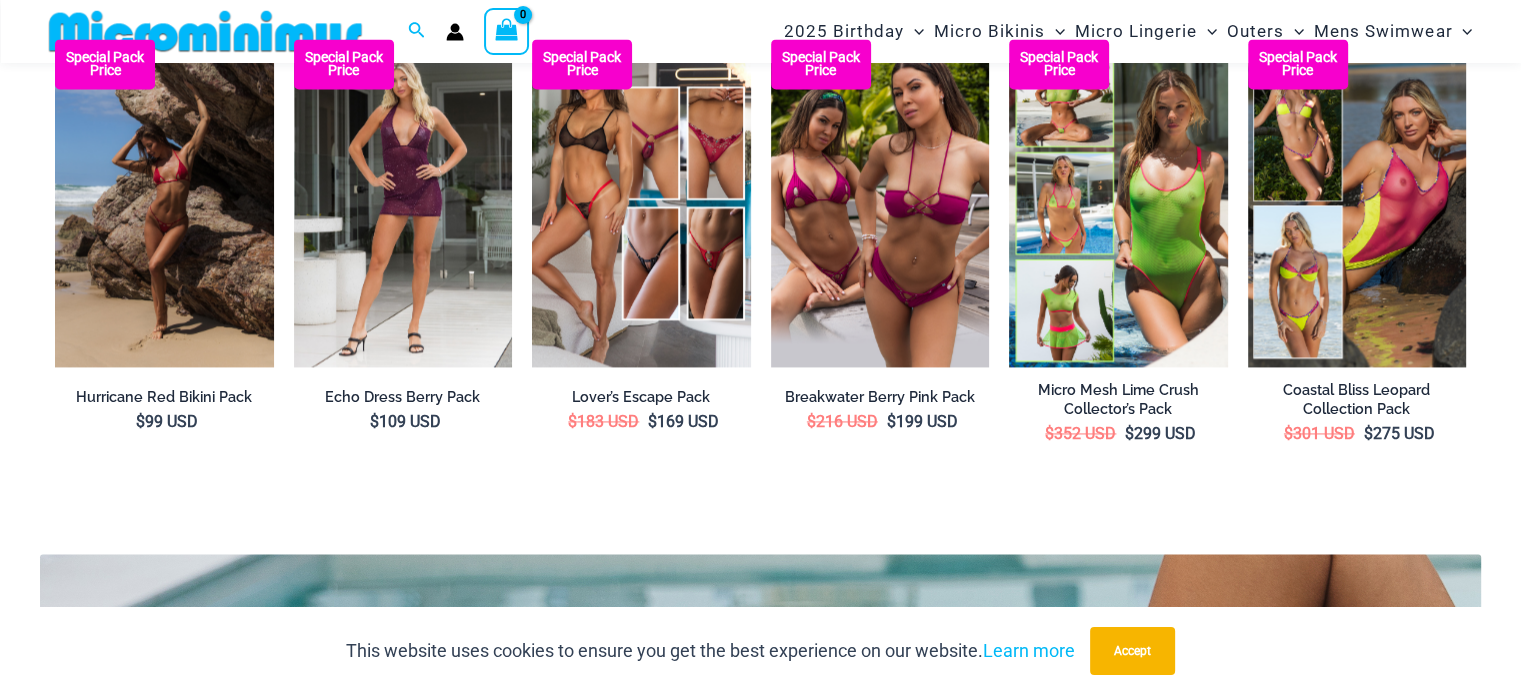 scroll, scrollTop: 2880, scrollLeft: 0, axis: vertical 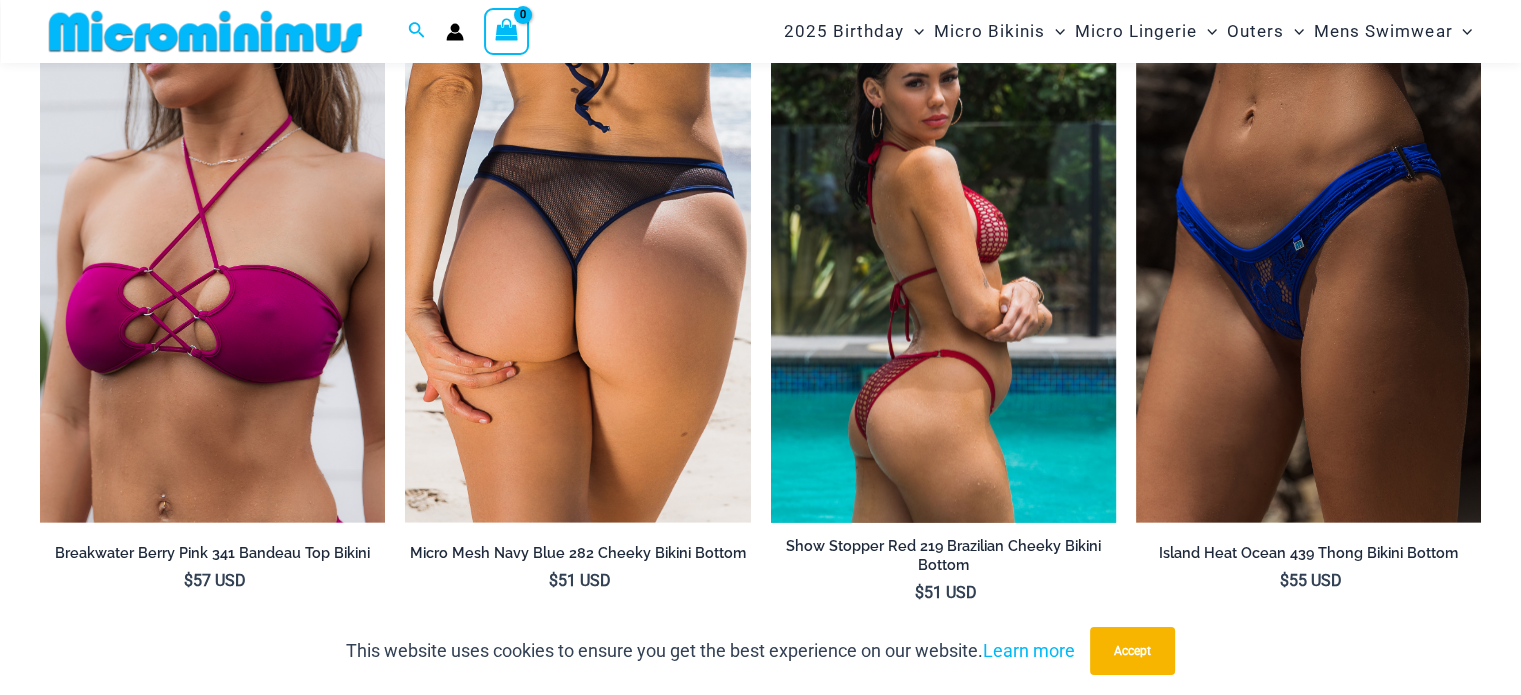 click at bounding box center [943, 264] 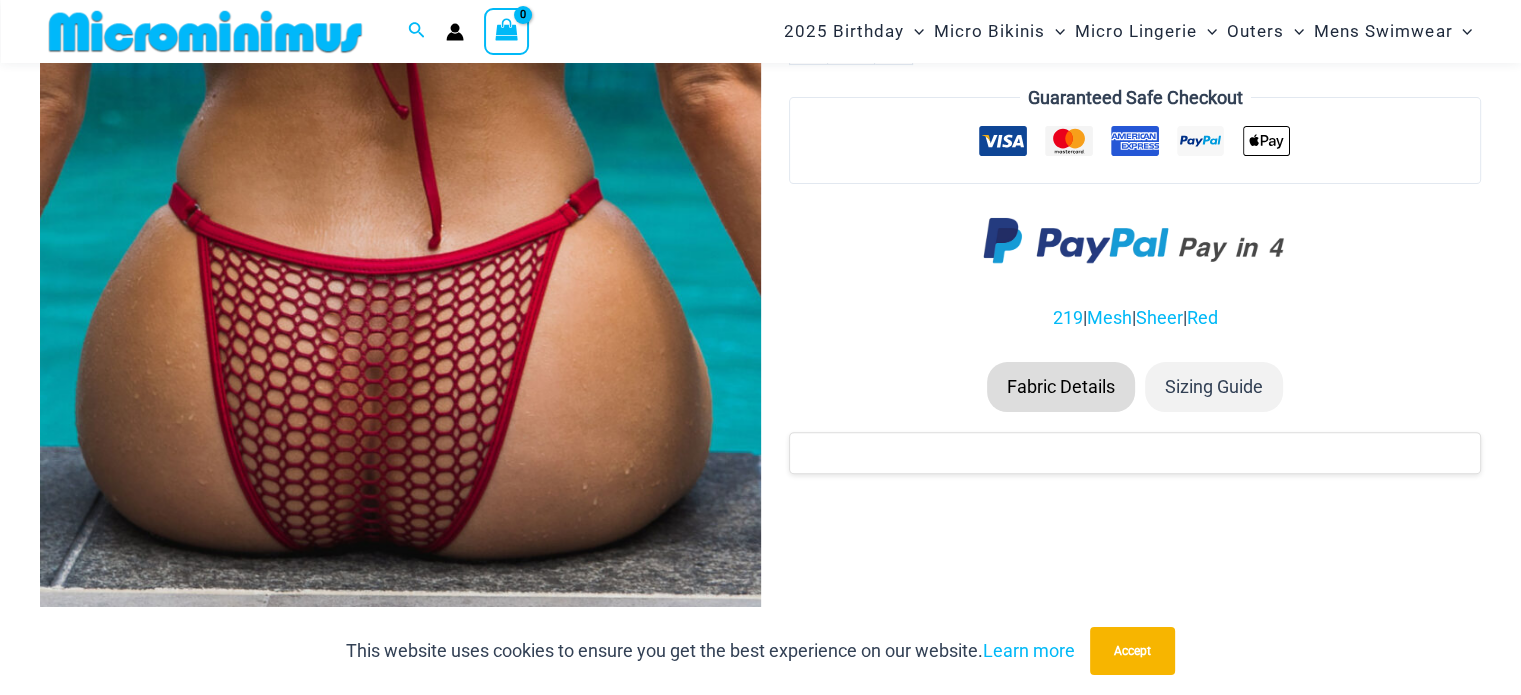 scroll, scrollTop: 523, scrollLeft: 0, axis: vertical 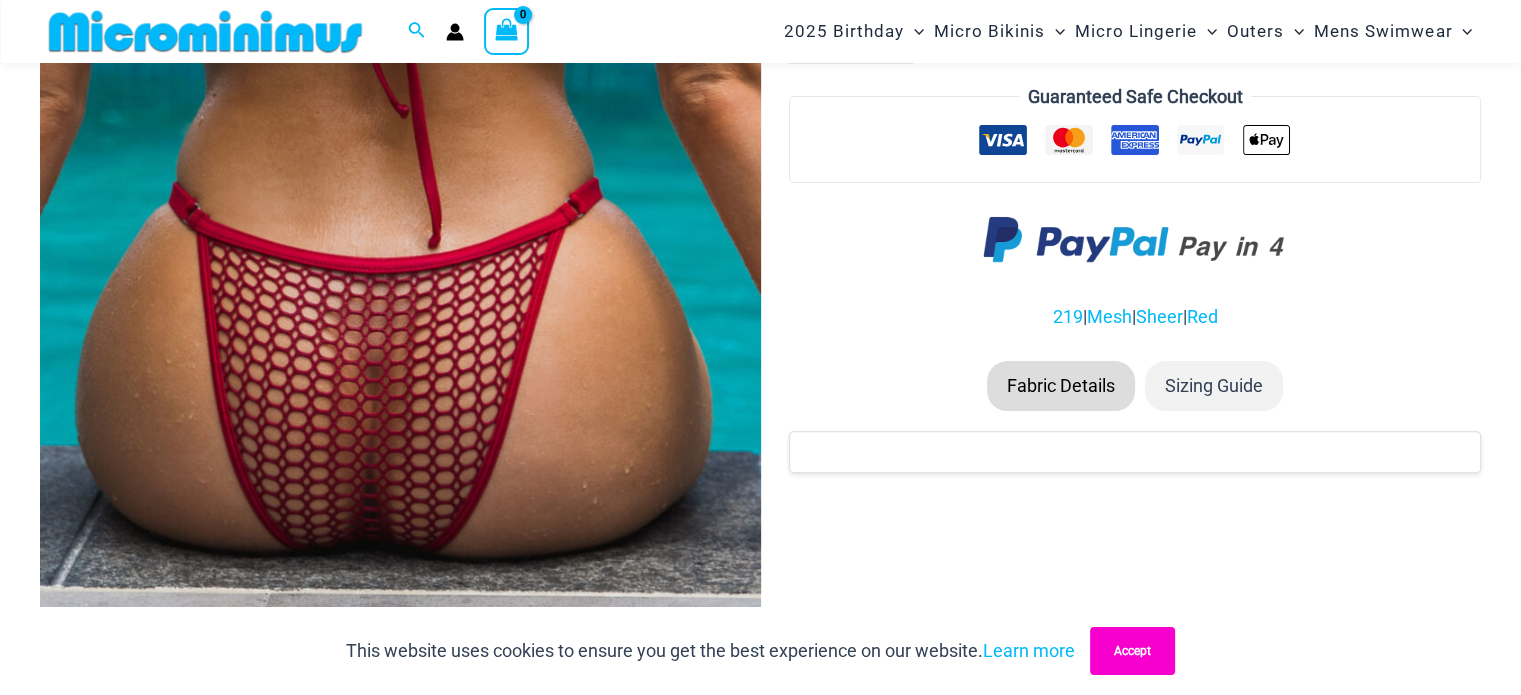 click on "Accept" at bounding box center (1132, 651) 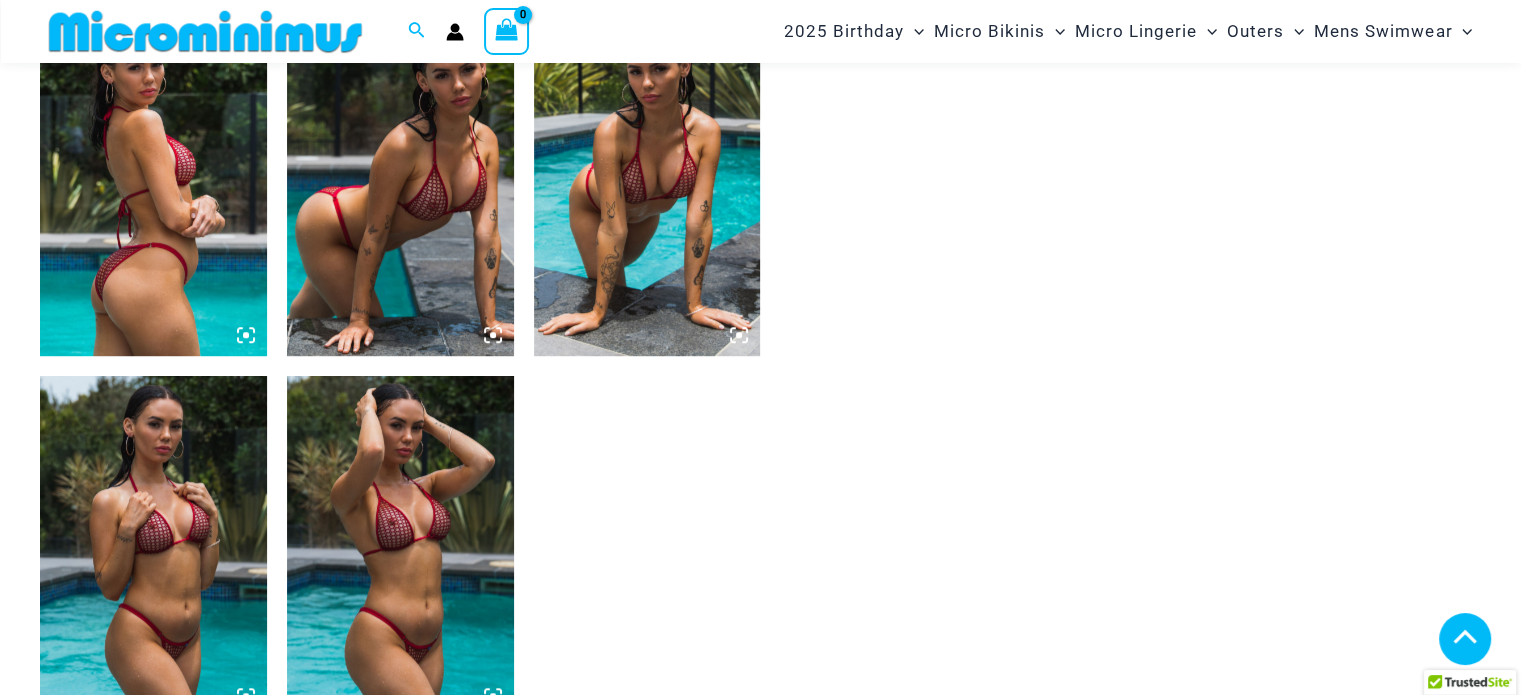 scroll, scrollTop: 1274, scrollLeft: 0, axis: vertical 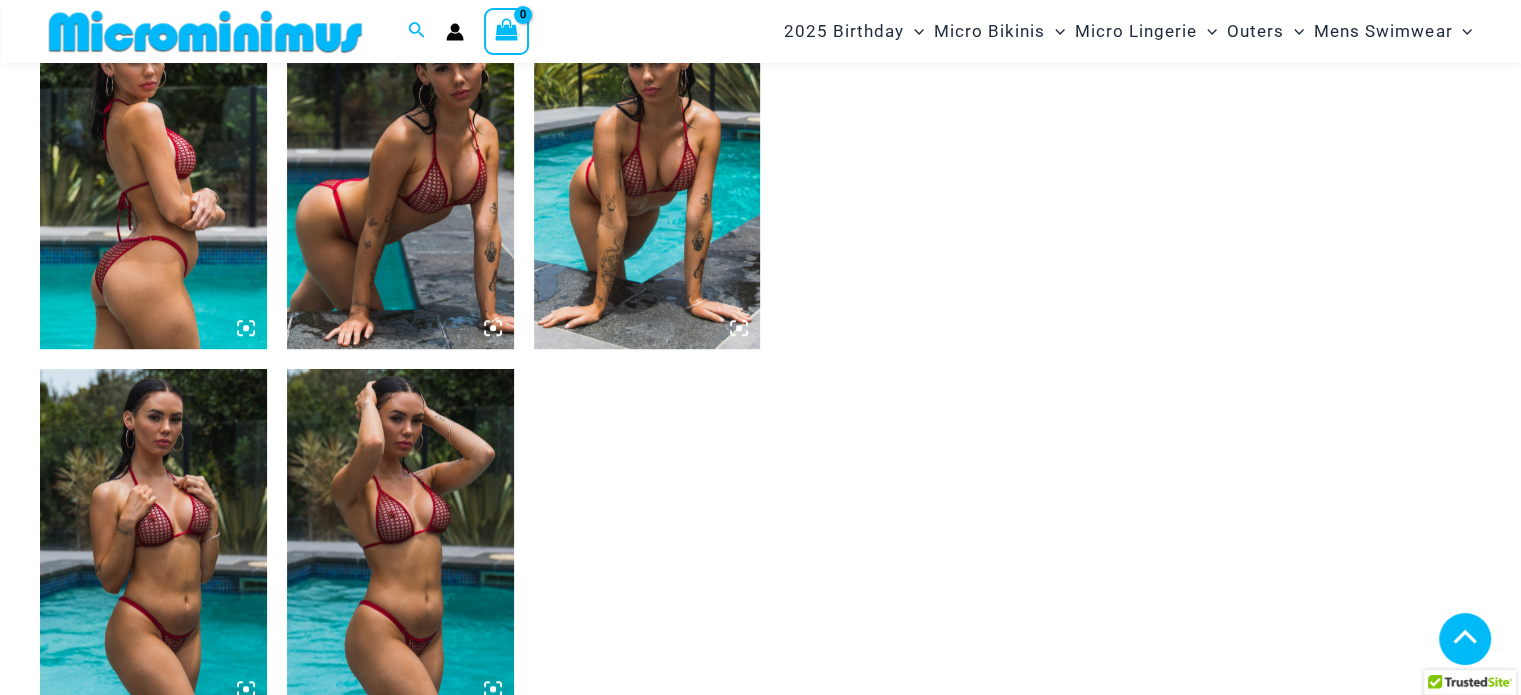 click at bounding box center [400, 539] 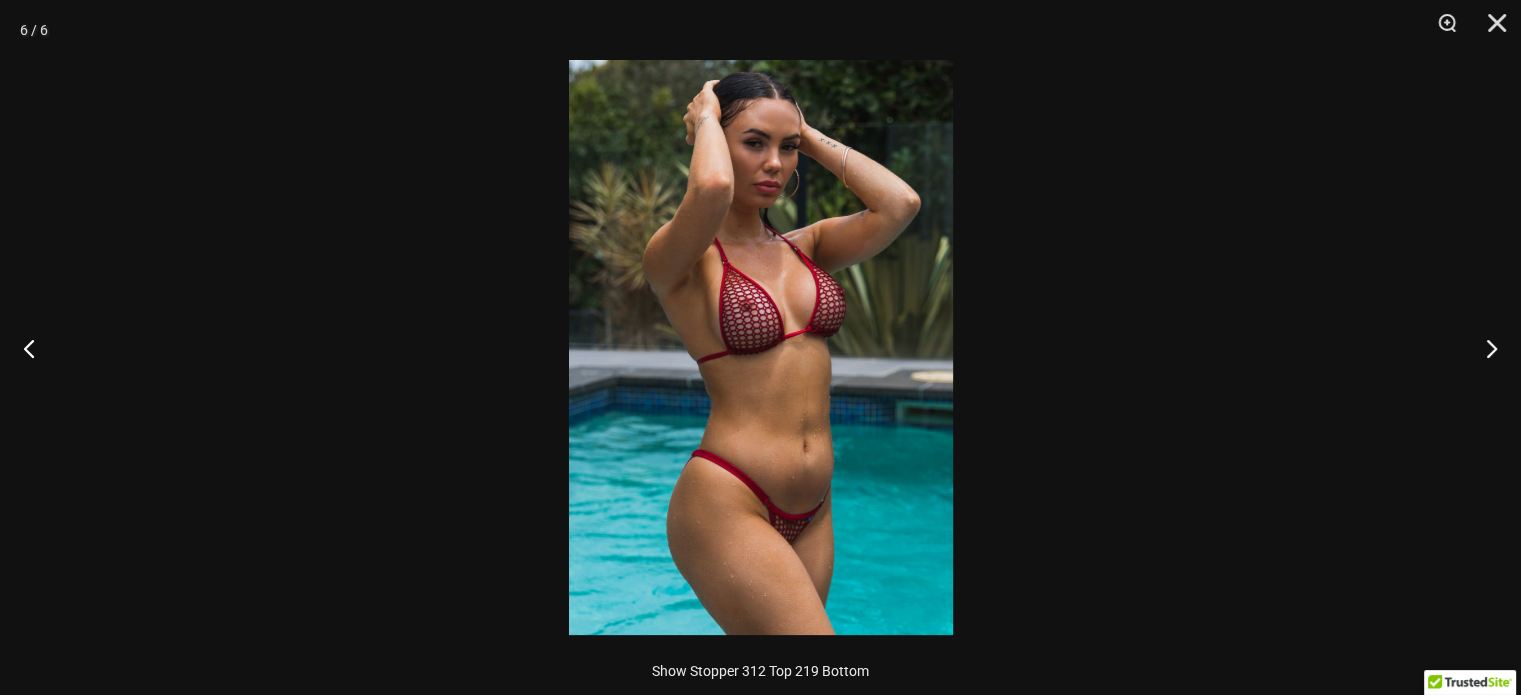 click at bounding box center [761, 347] 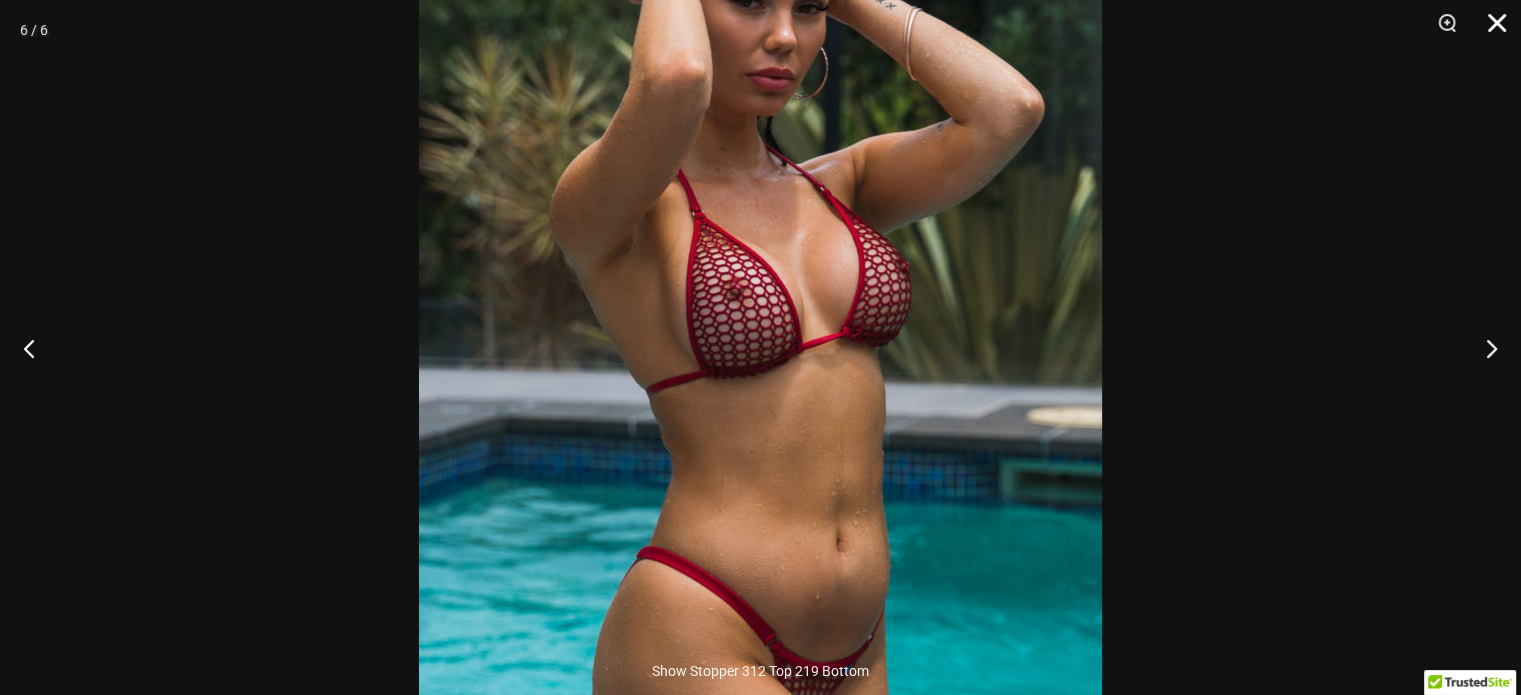 click at bounding box center [1490, 30] 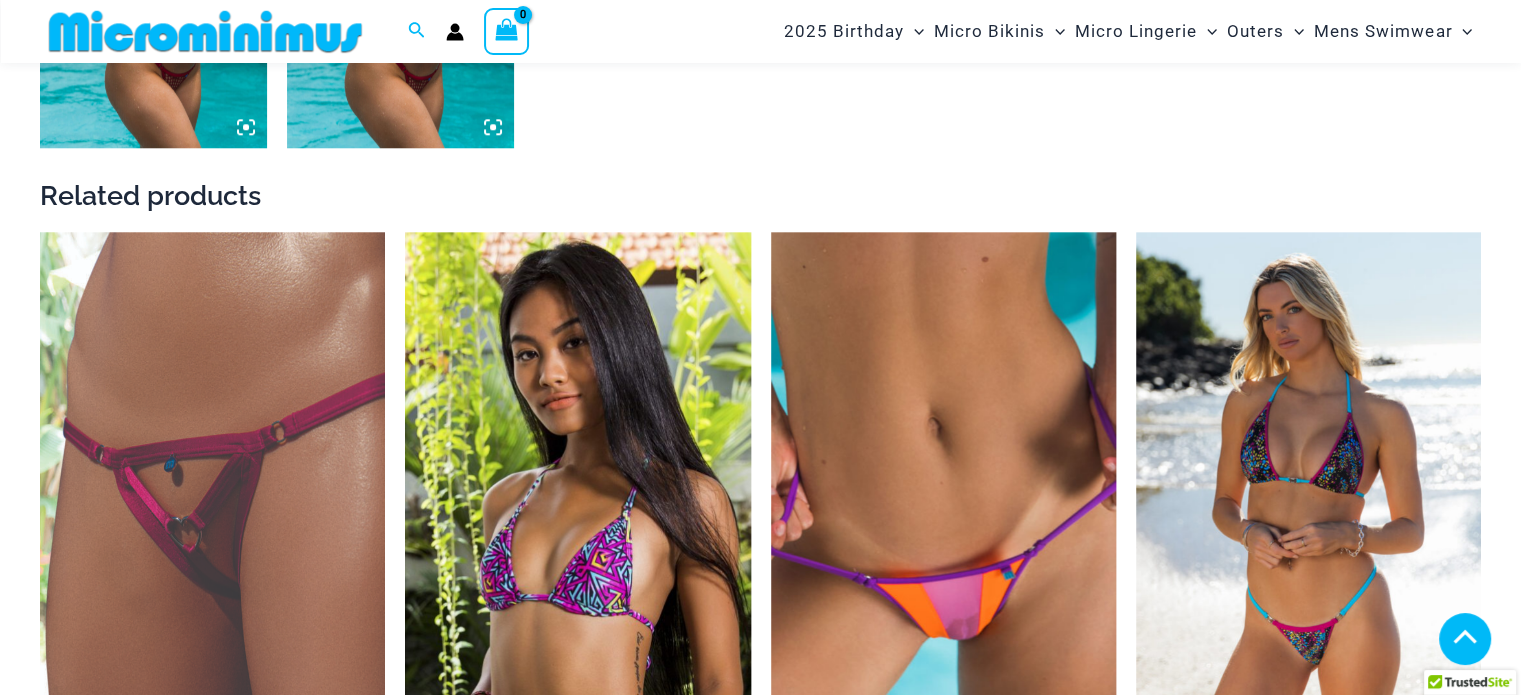 scroll, scrollTop: 1839, scrollLeft: 0, axis: vertical 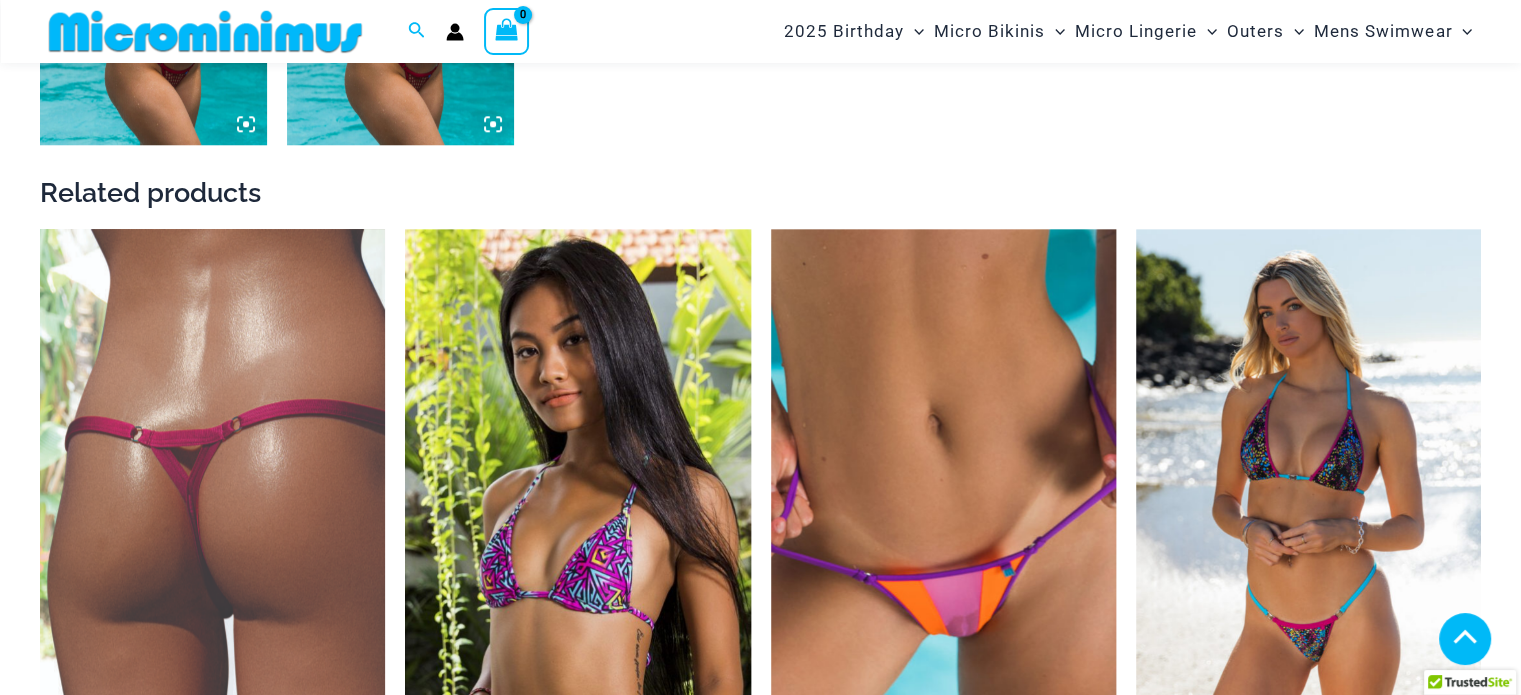 click at bounding box center [212, 488] 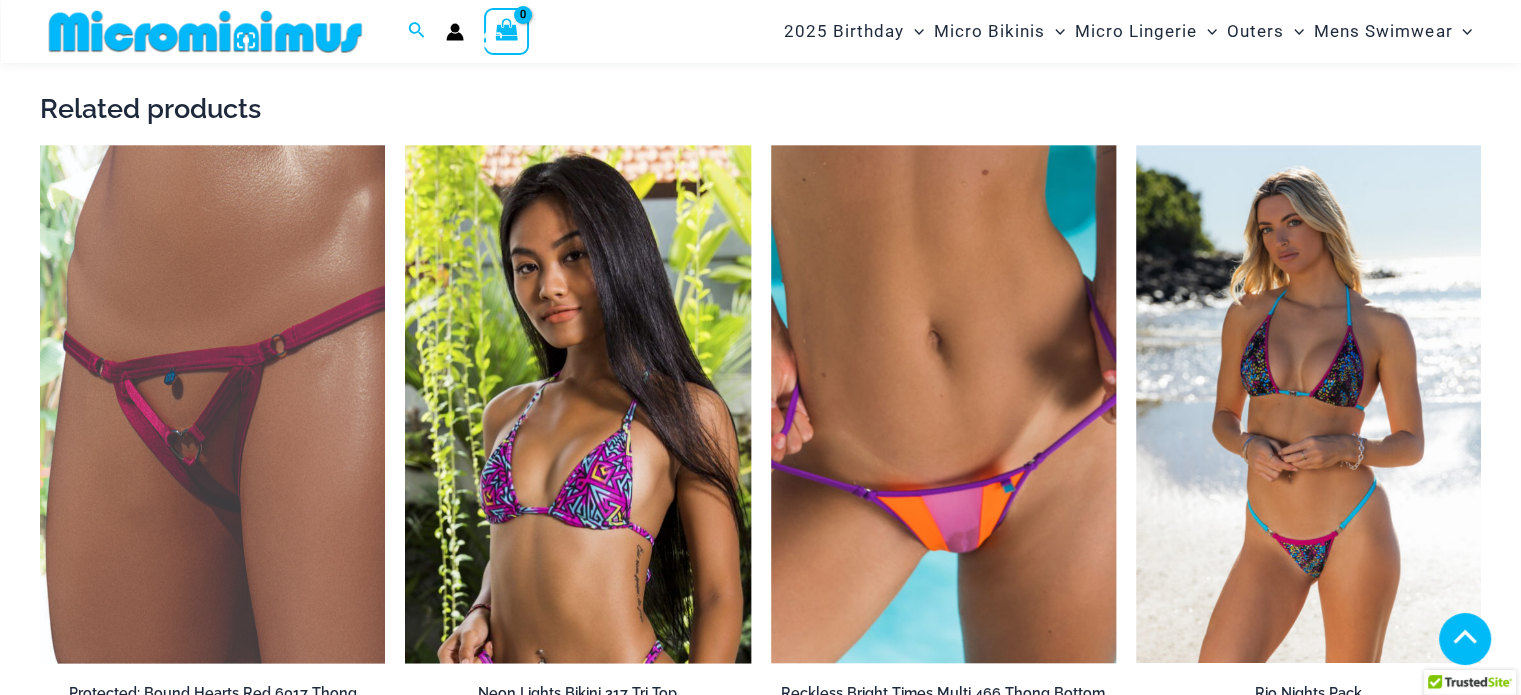 scroll, scrollTop: 1927, scrollLeft: 0, axis: vertical 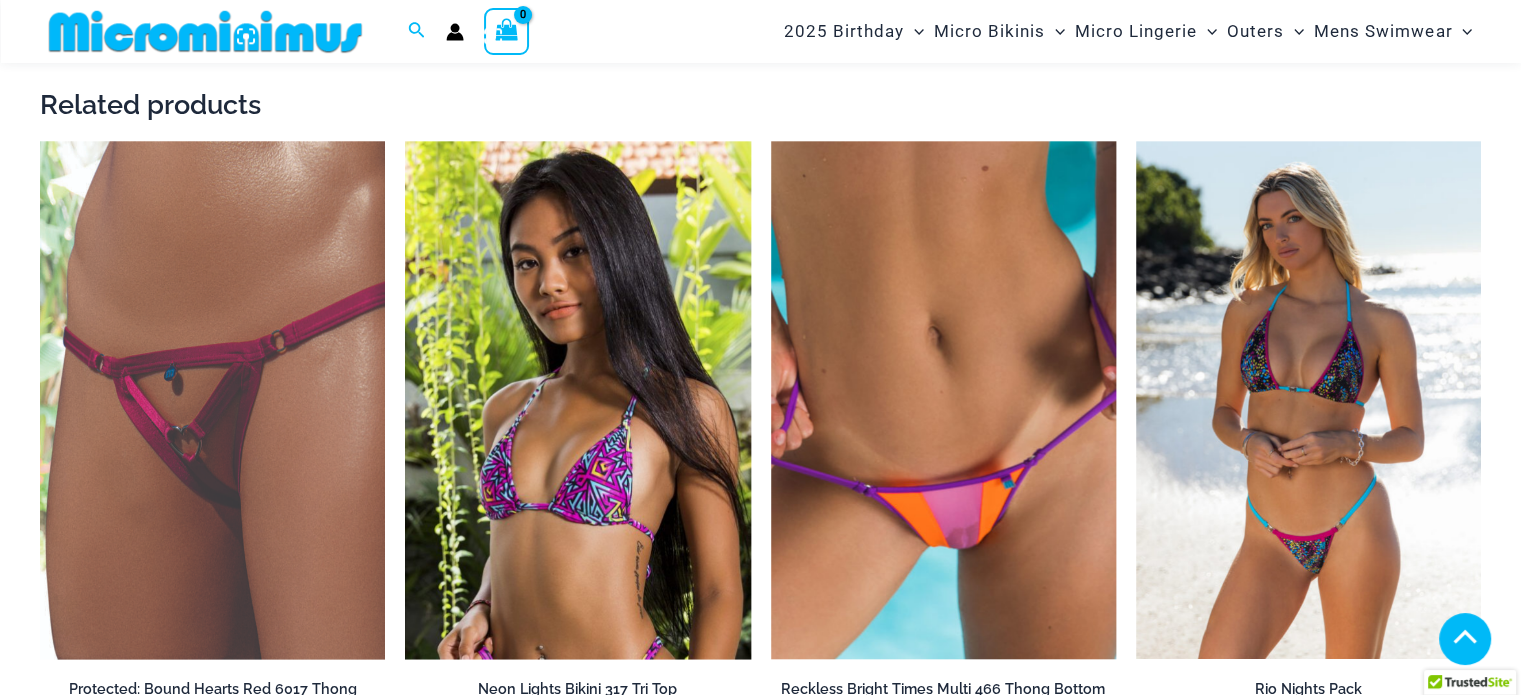 click at bounding box center [577, 400] 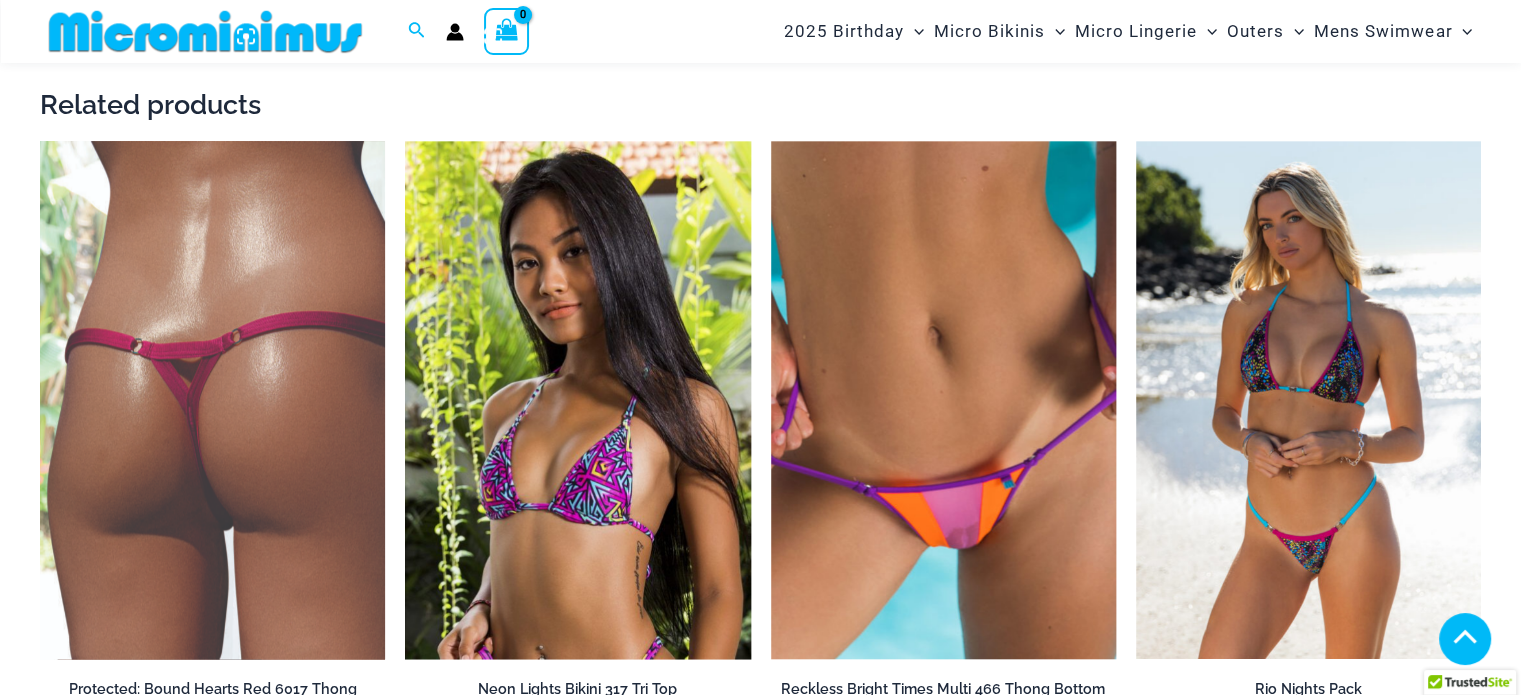 click at bounding box center [212, 400] 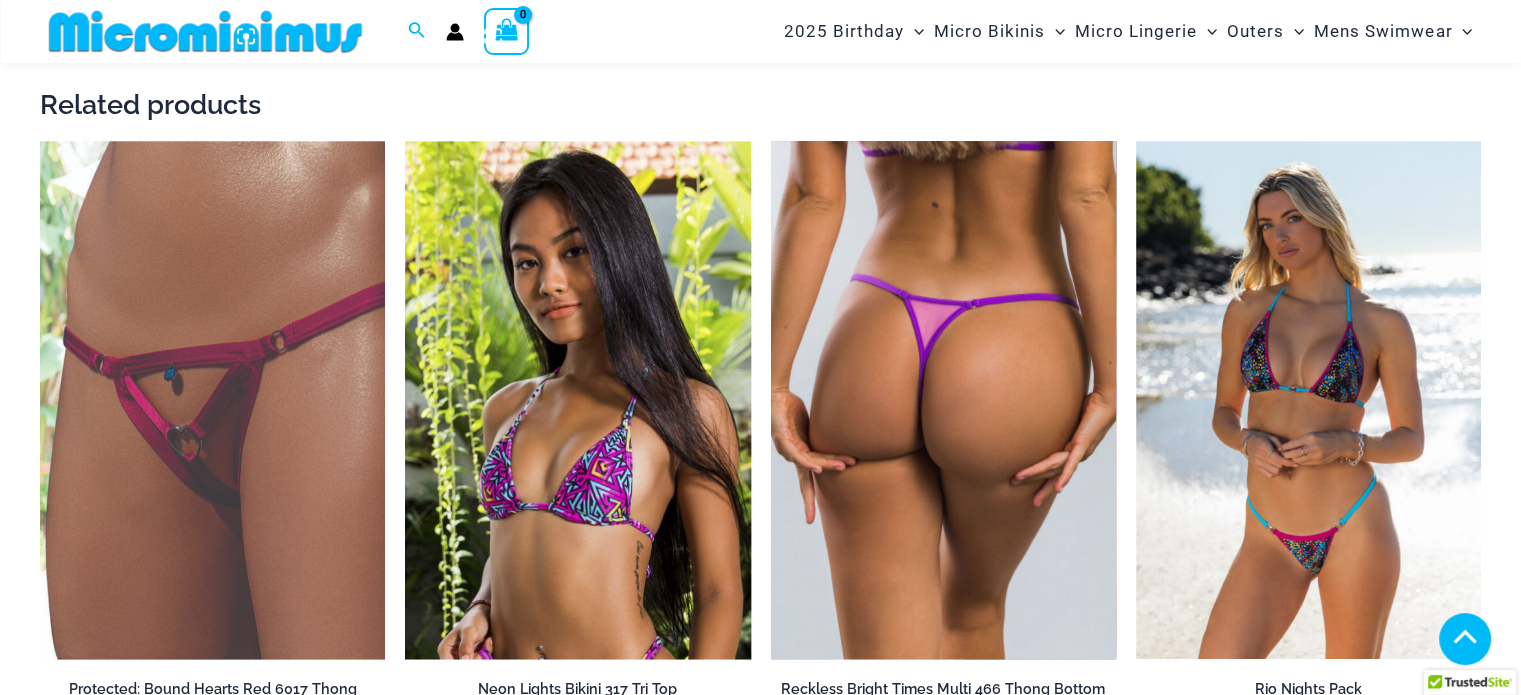 click at bounding box center [943, 400] 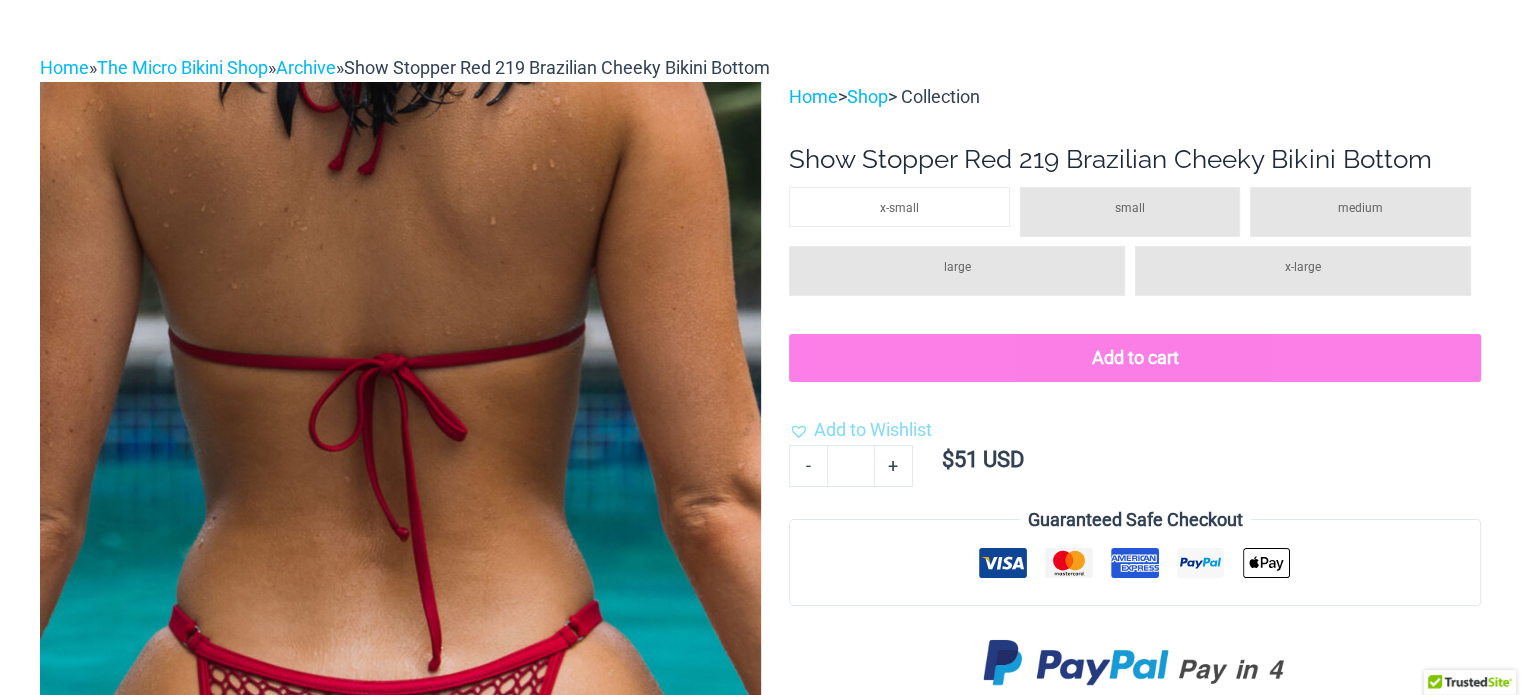 scroll, scrollTop: 0, scrollLeft: 0, axis: both 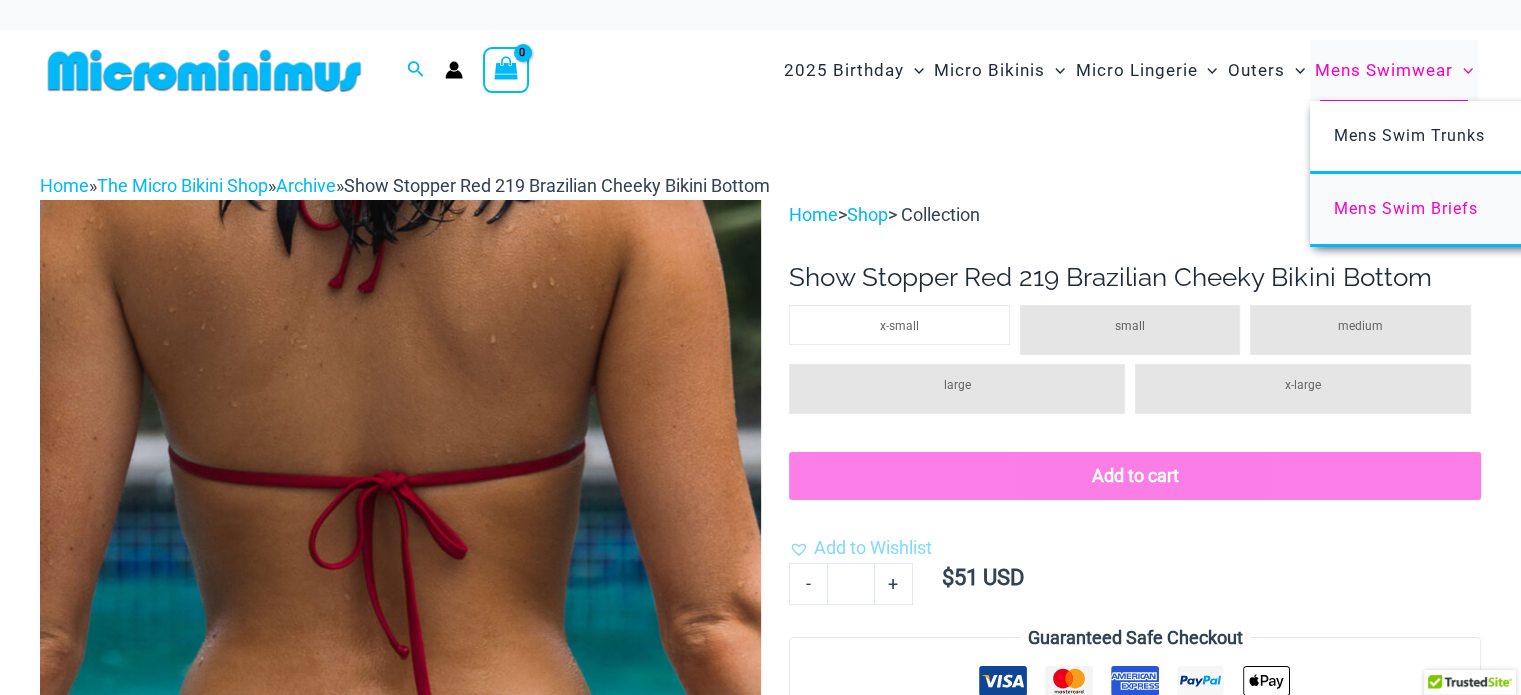click on "Mens Swim Briefs" at bounding box center [1406, 208] 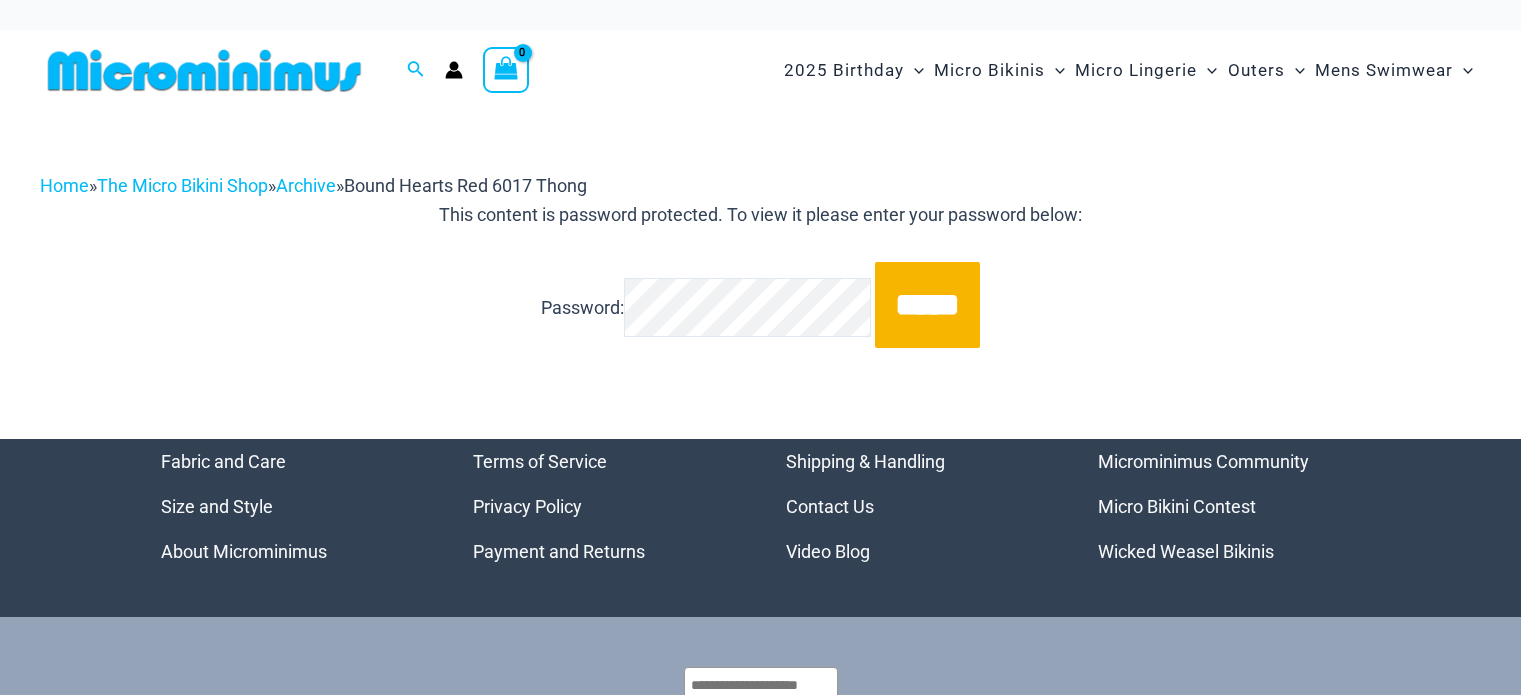scroll, scrollTop: 0, scrollLeft: 0, axis: both 